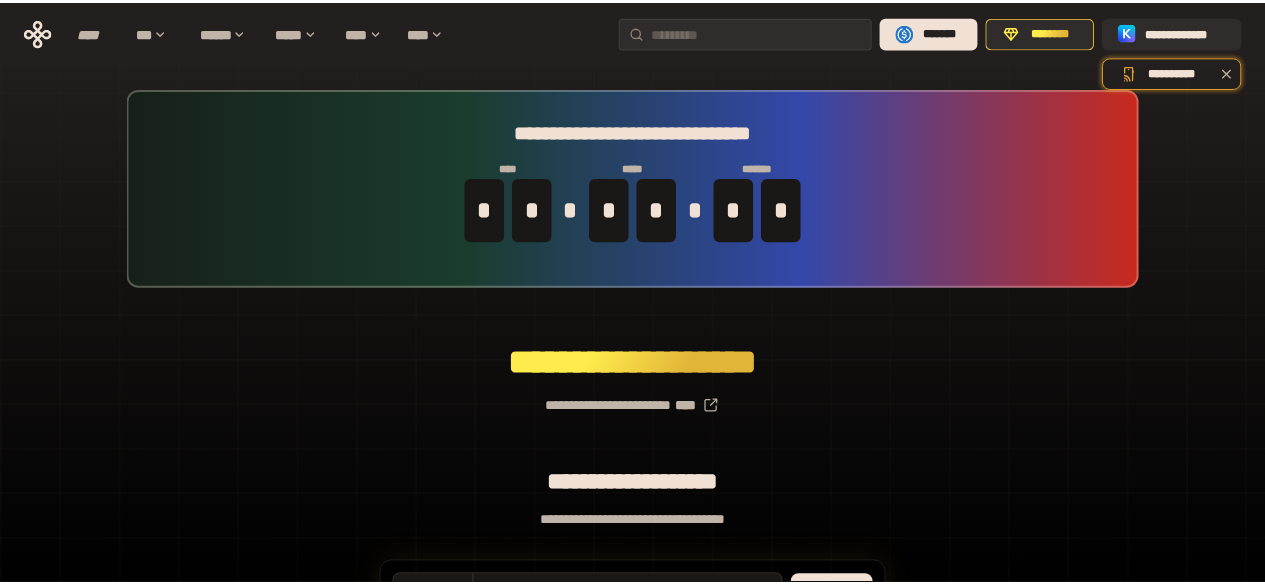 scroll, scrollTop: 0, scrollLeft: 0, axis: both 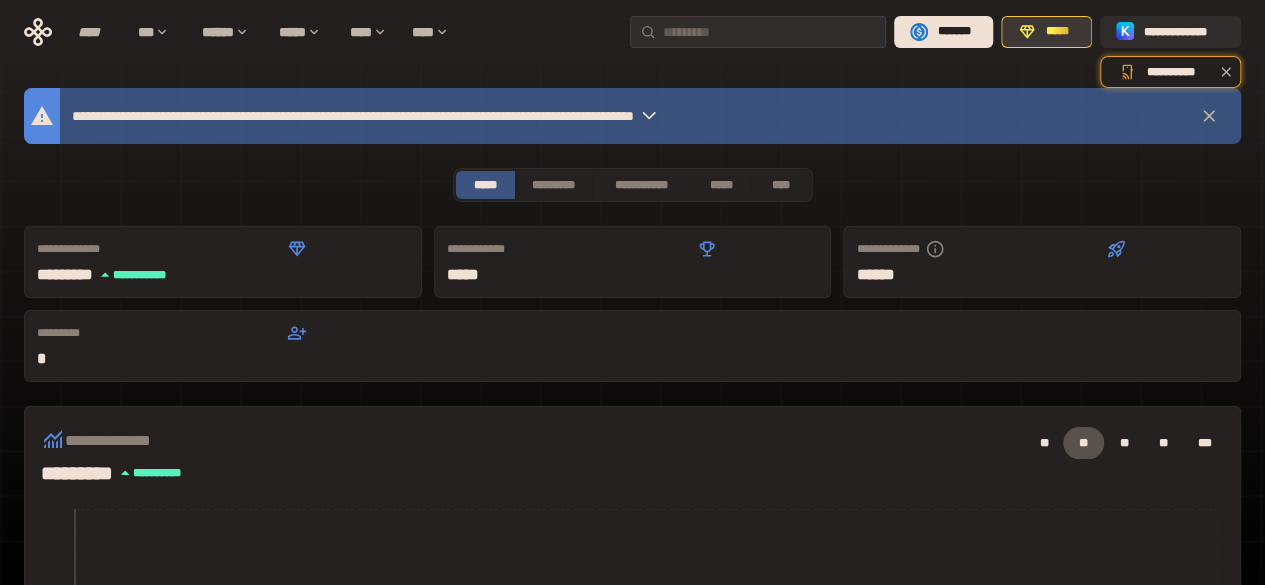 click on "*****" at bounding box center (1057, 32) 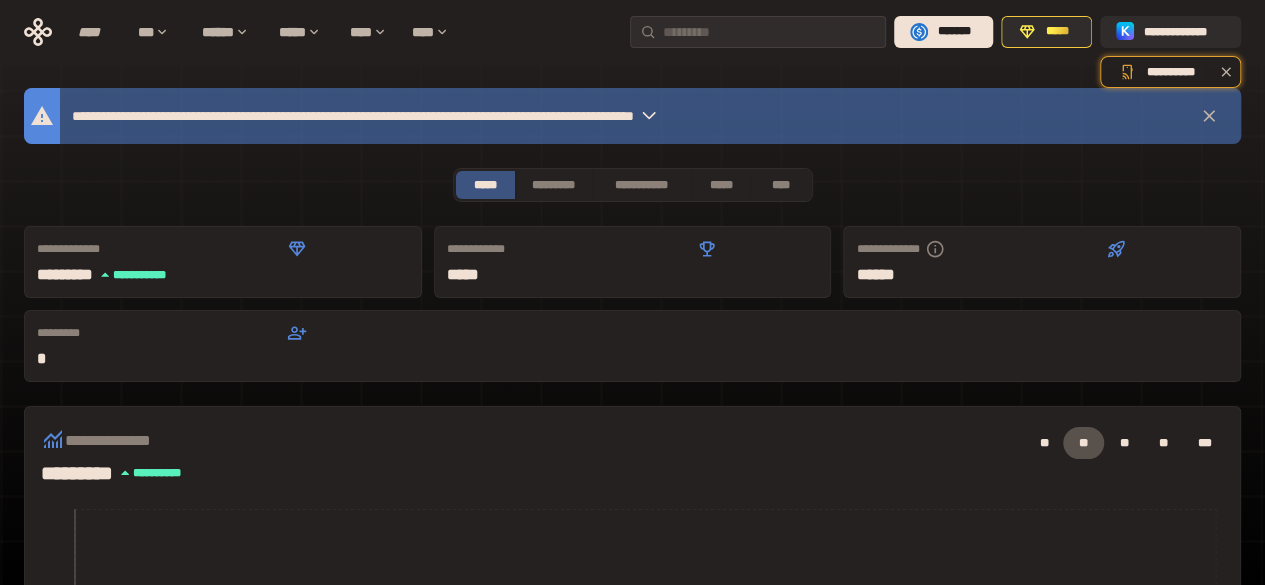 click on "**********" at bounding box center (476, 116) 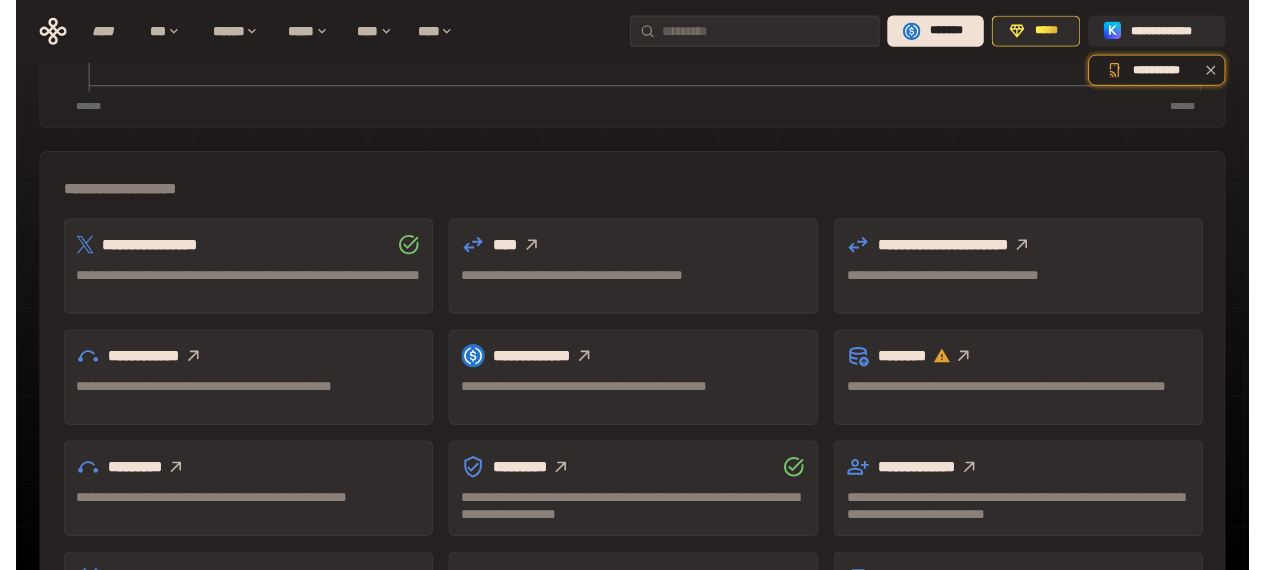 scroll, scrollTop: 460, scrollLeft: 0, axis: vertical 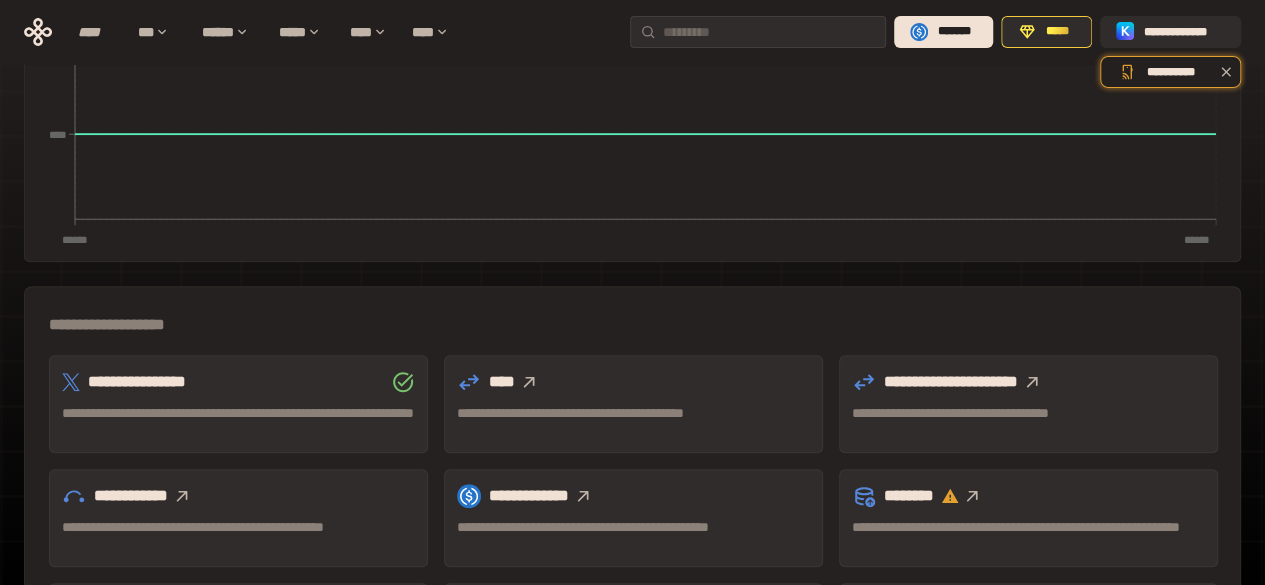 click on "**********" at bounding box center [1028, 382] 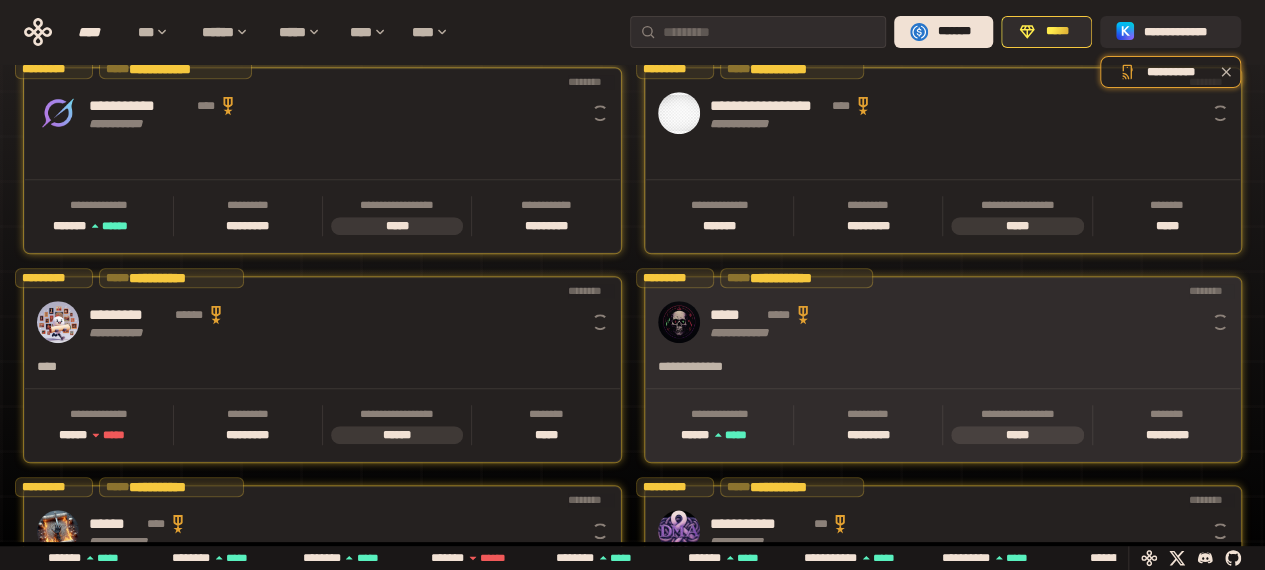 scroll, scrollTop: 0, scrollLeft: 16, axis: horizontal 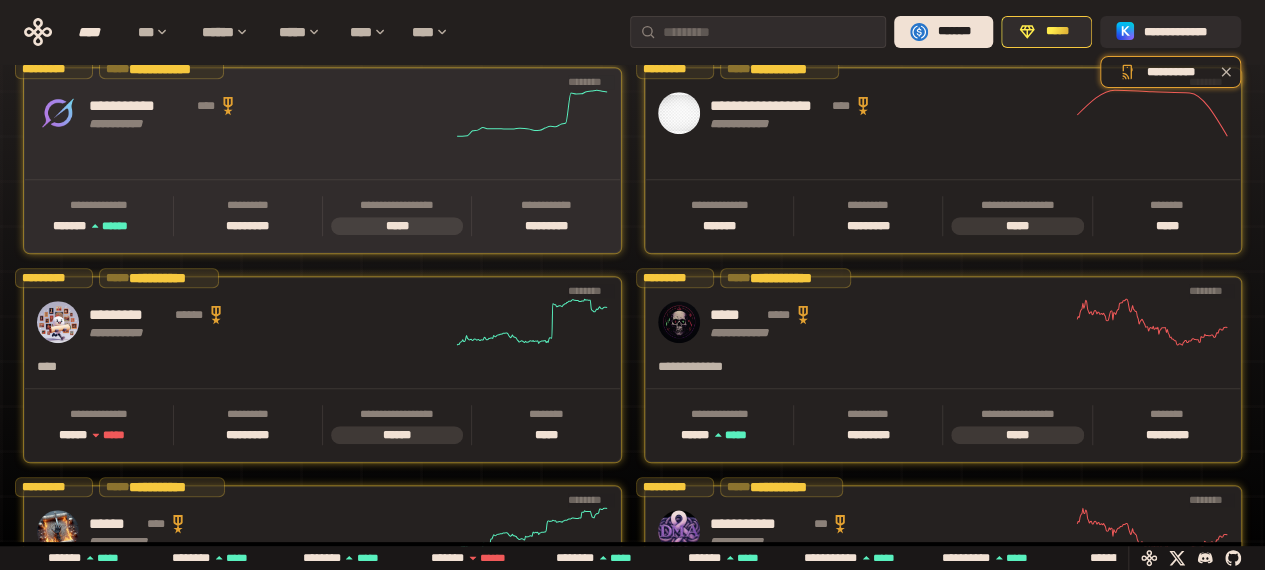 click on "**********" at bounding box center (322, 113) 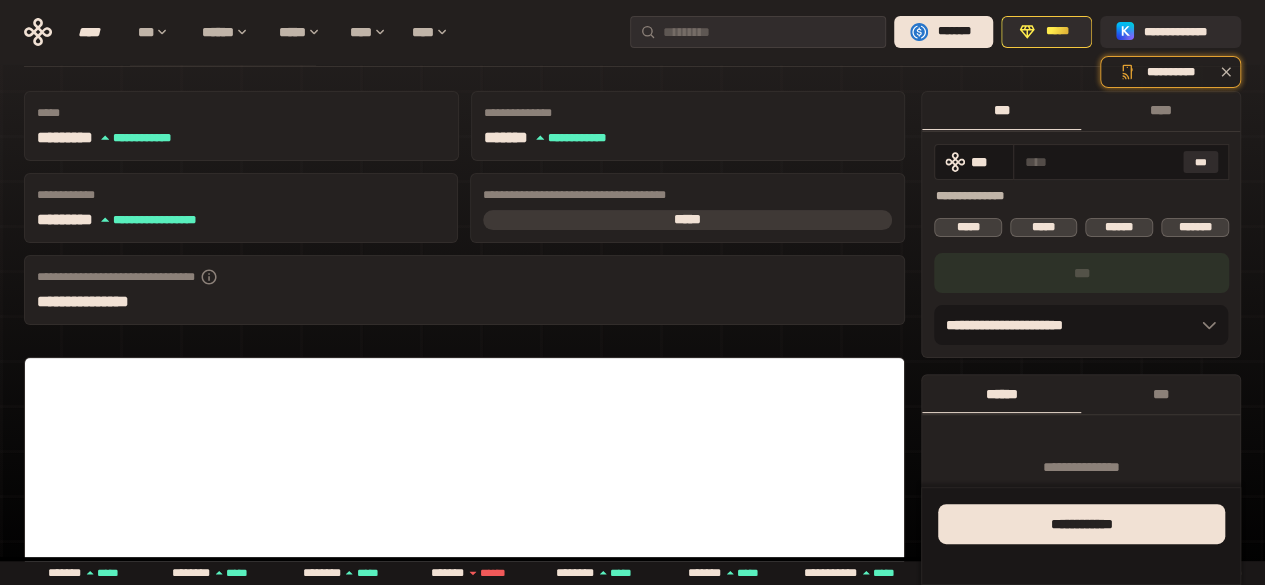 scroll, scrollTop: 100, scrollLeft: 0, axis: vertical 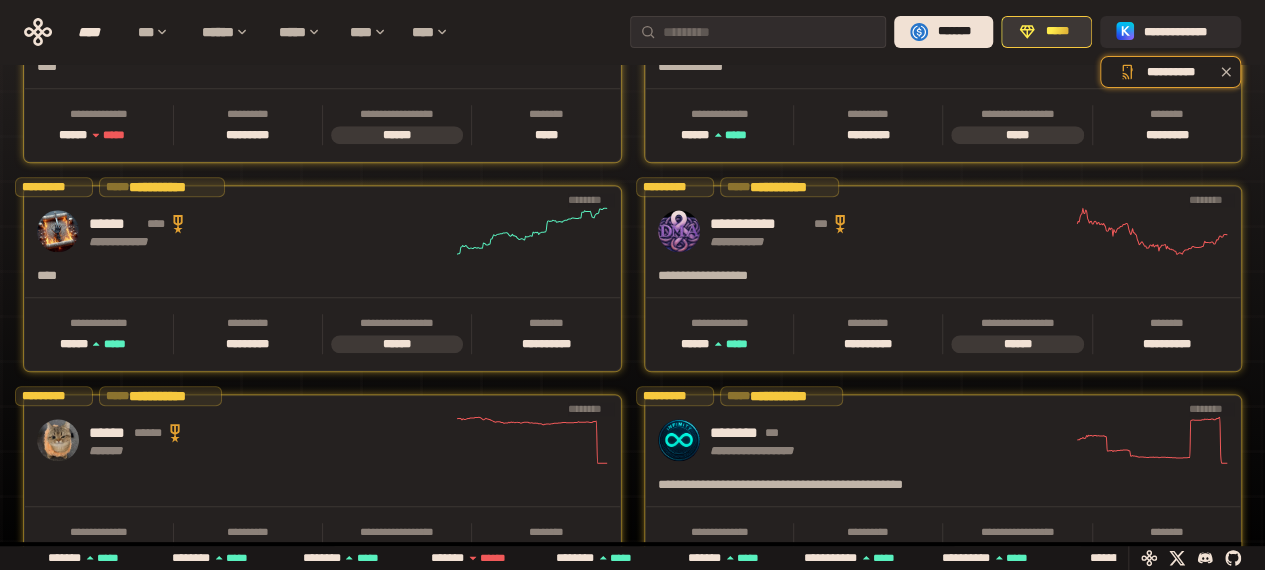 click on "*****" at bounding box center [1057, 32] 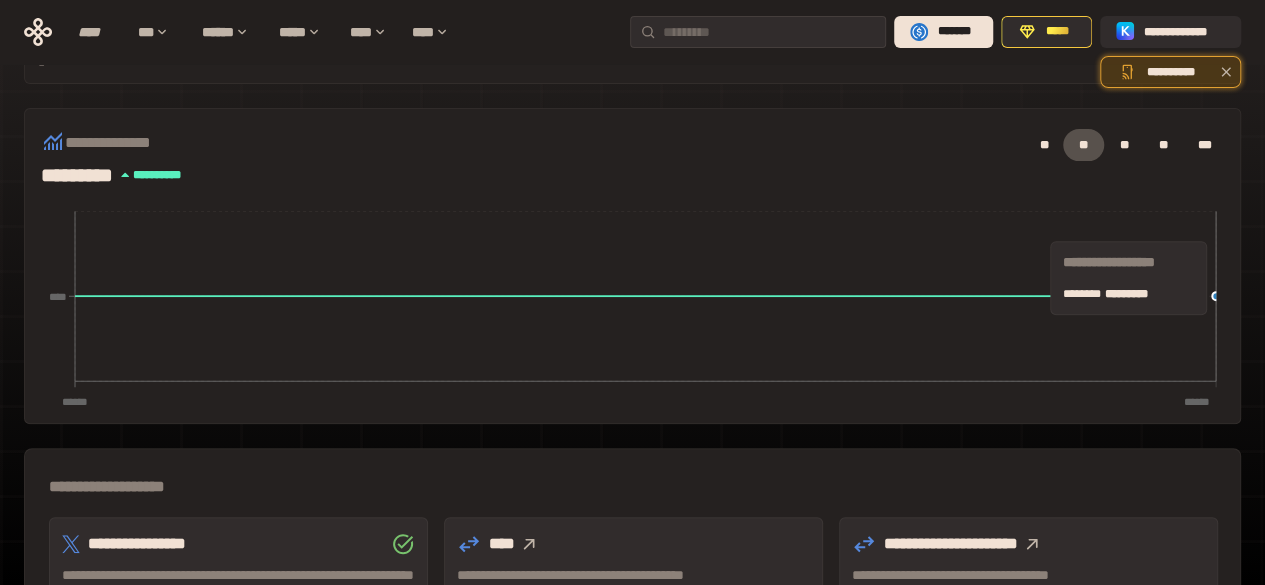 scroll, scrollTop: 297, scrollLeft: 0, axis: vertical 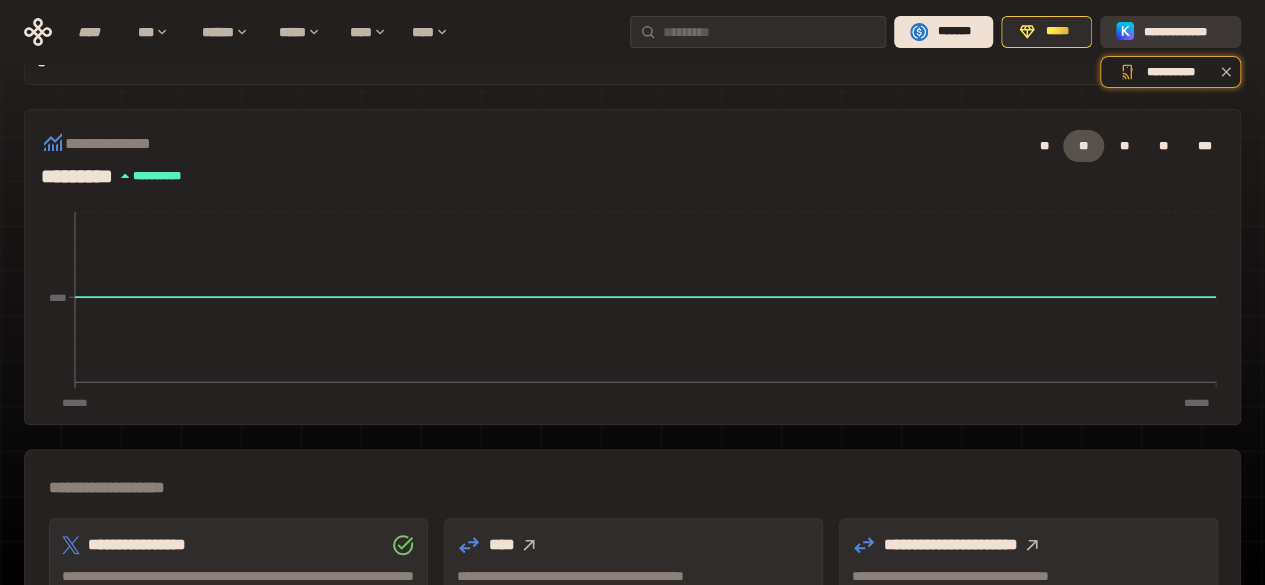 click on "**********" at bounding box center (1170, 32) 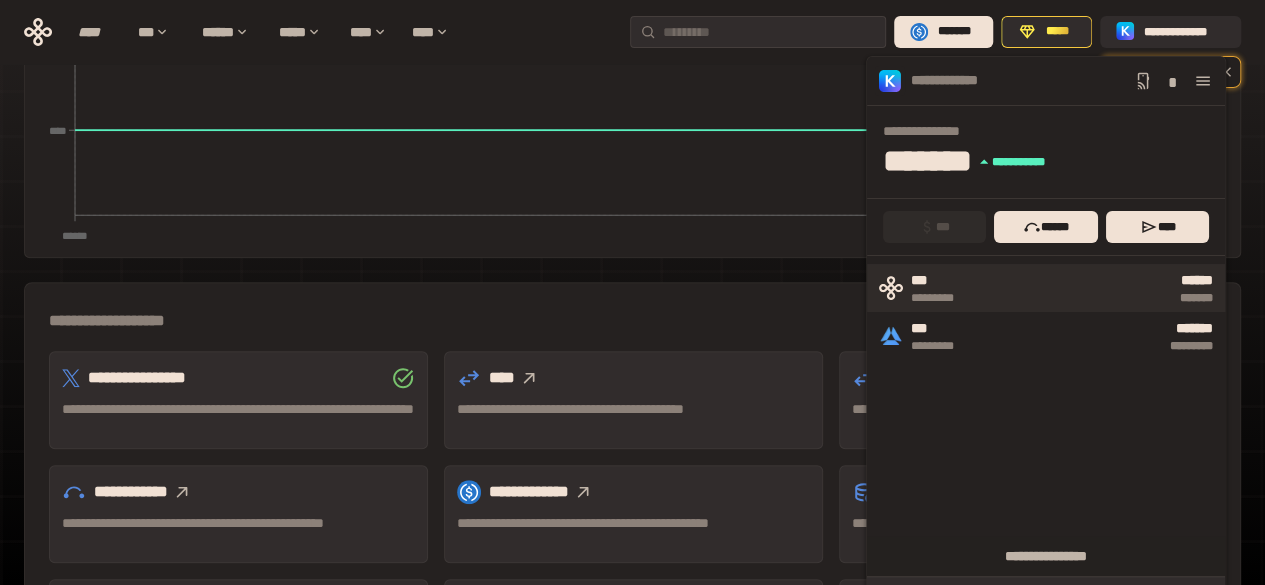 scroll, scrollTop: 497, scrollLeft: 0, axis: vertical 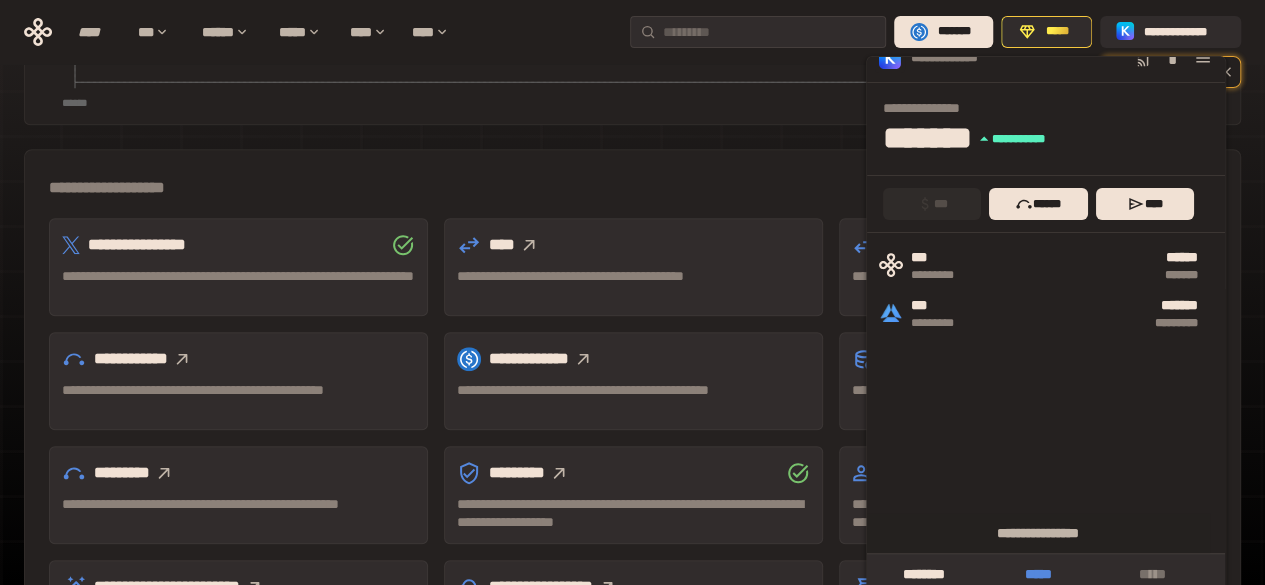 click on "*****" at bounding box center (1038, 574) 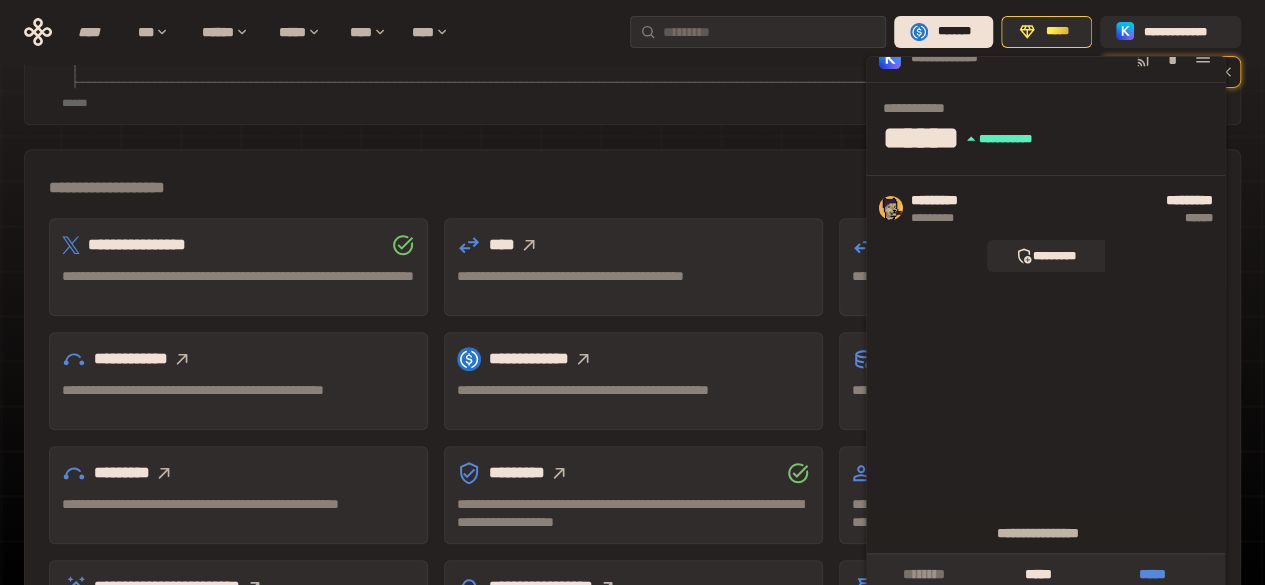 click on "*****" at bounding box center [1153, 574] 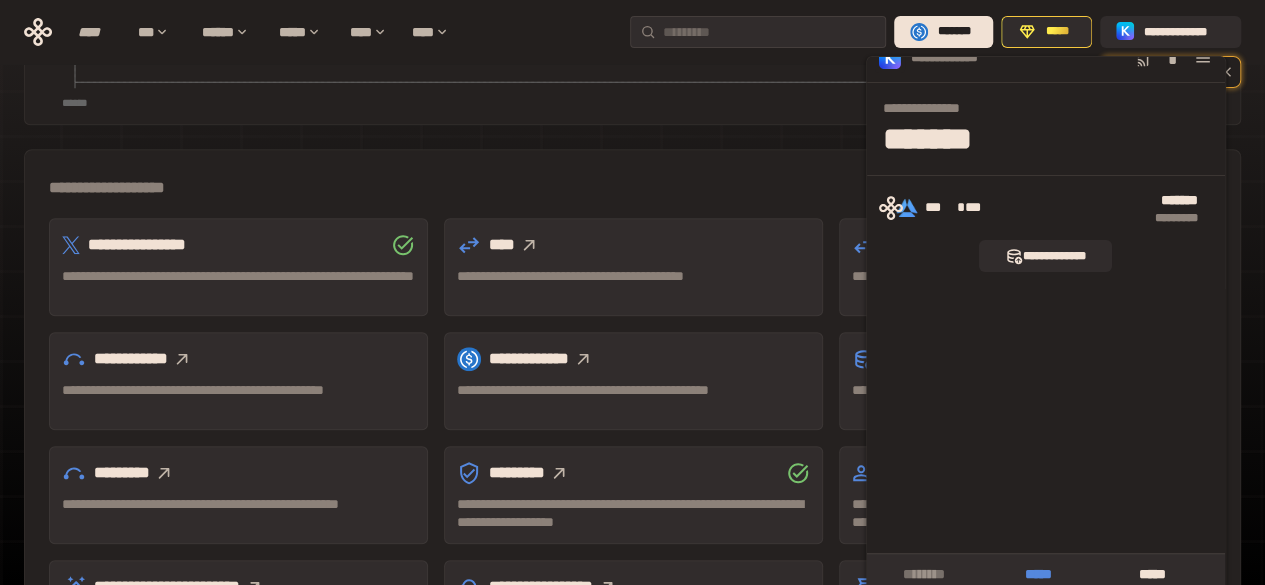 click on "*****" at bounding box center (1038, 574) 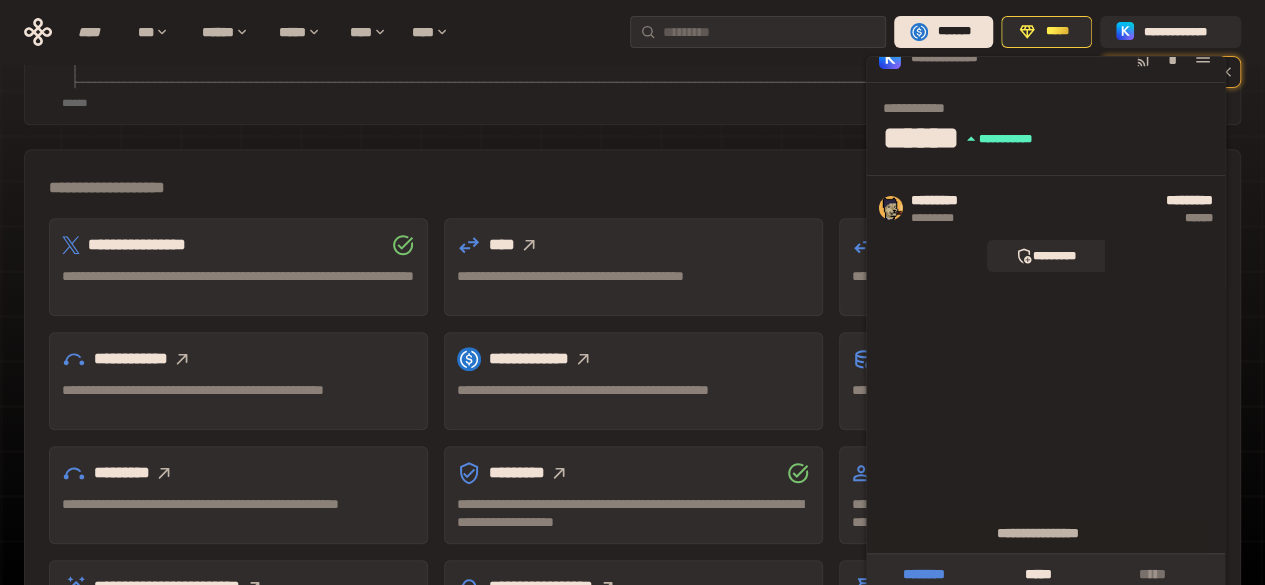 click on "********" at bounding box center (924, 574) 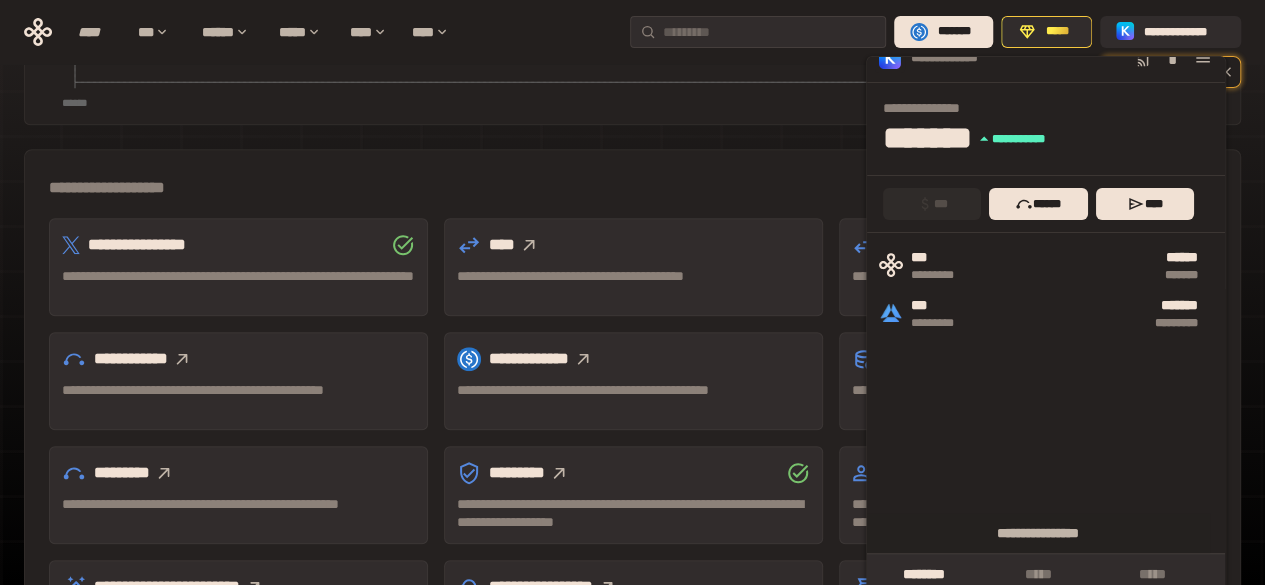click on "John Doe lives at 123 Main St, Anytown, CA 90210. His email is john.doe@example.com and phone is 555-123-4567." at bounding box center (632, 32) 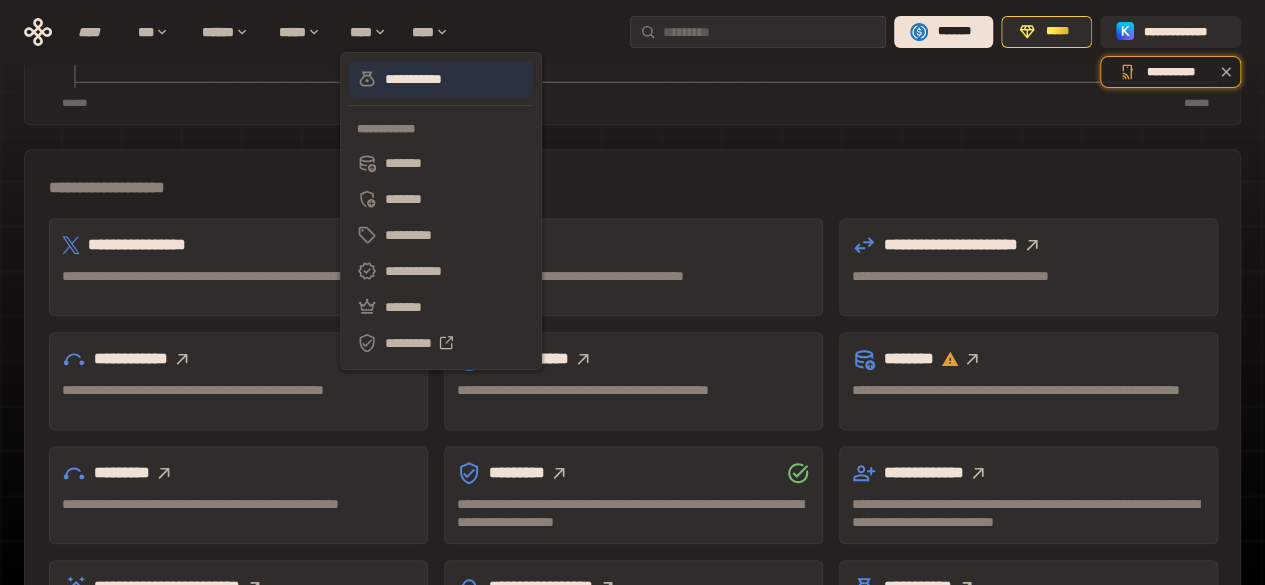 click on "**********" at bounding box center (441, 79) 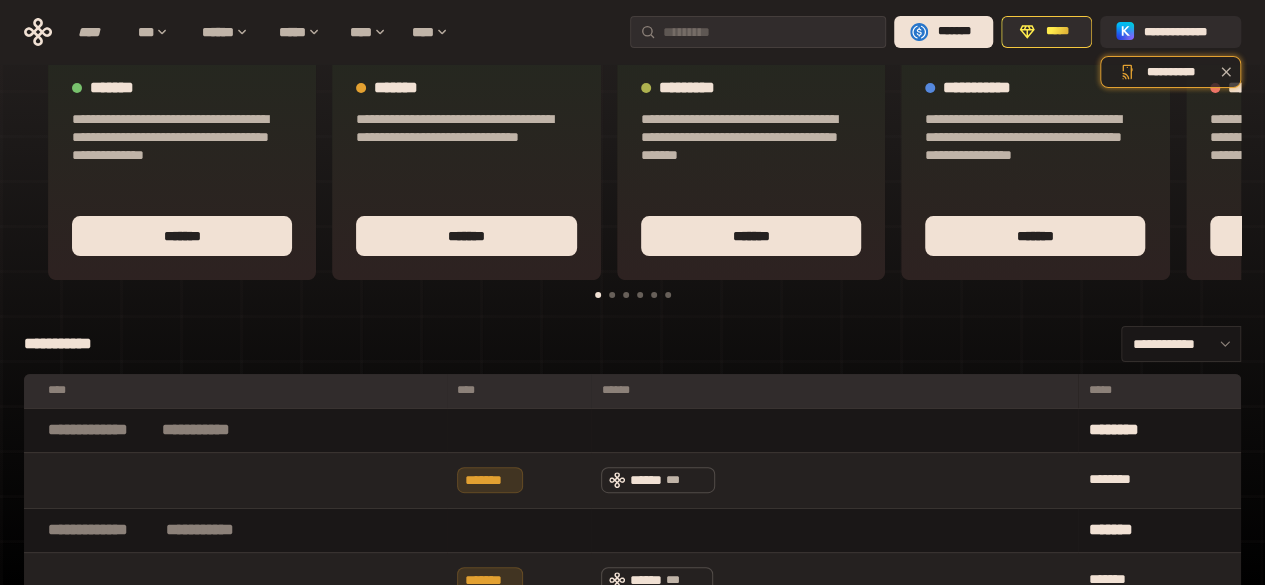 scroll, scrollTop: 0, scrollLeft: 0, axis: both 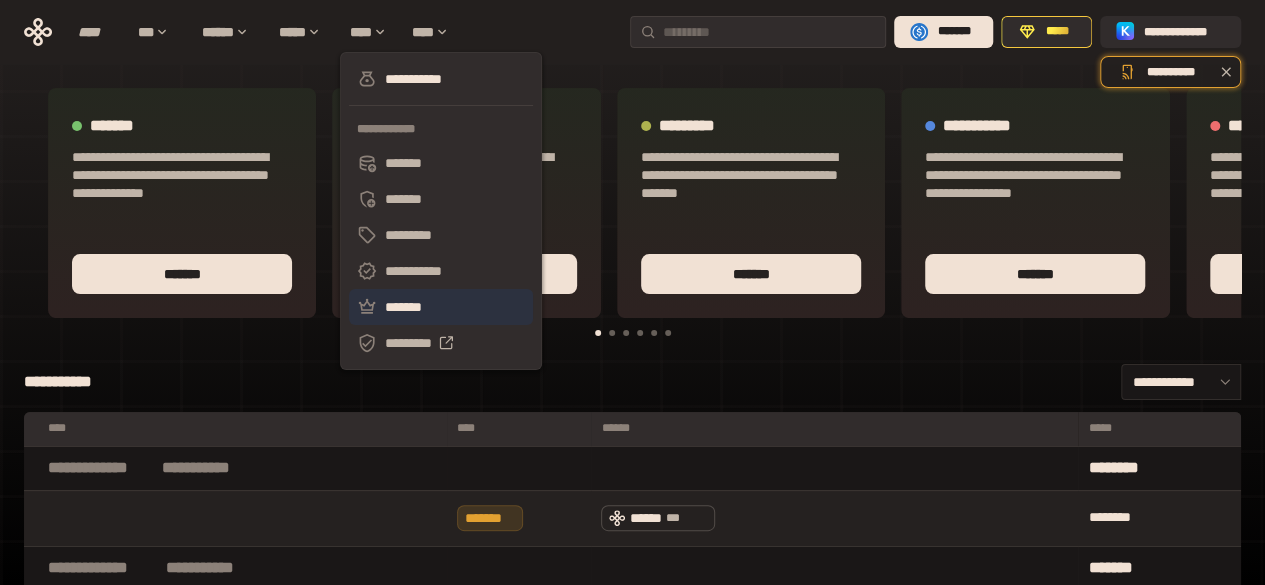 click on "*******" at bounding box center [441, 307] 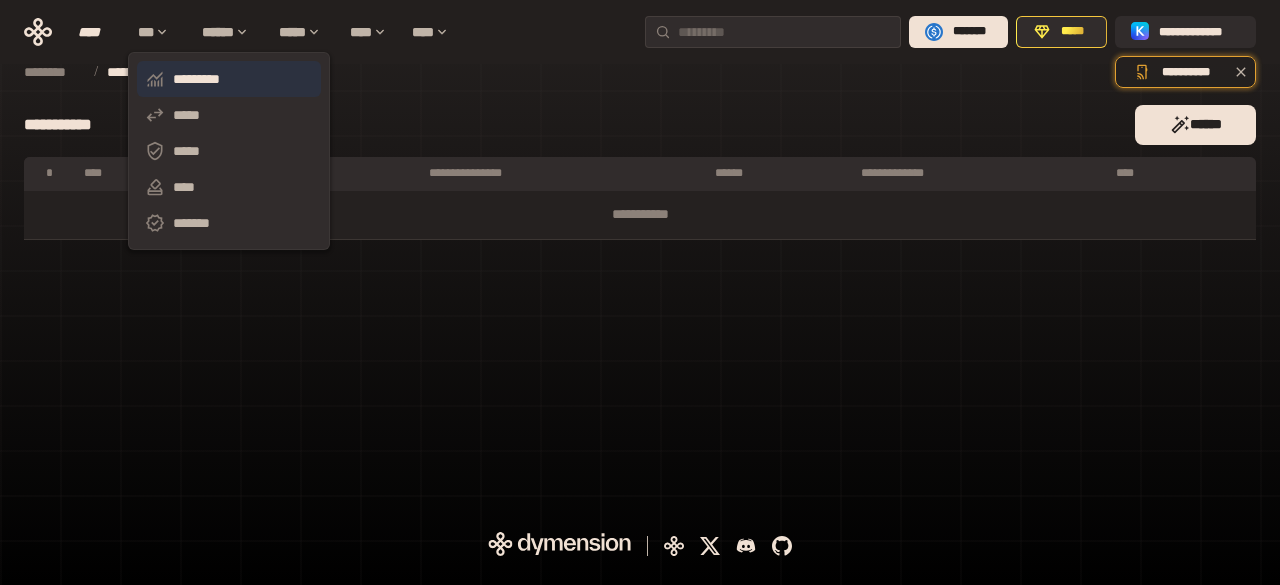 click on "*********" at bounding box center (229, 79) 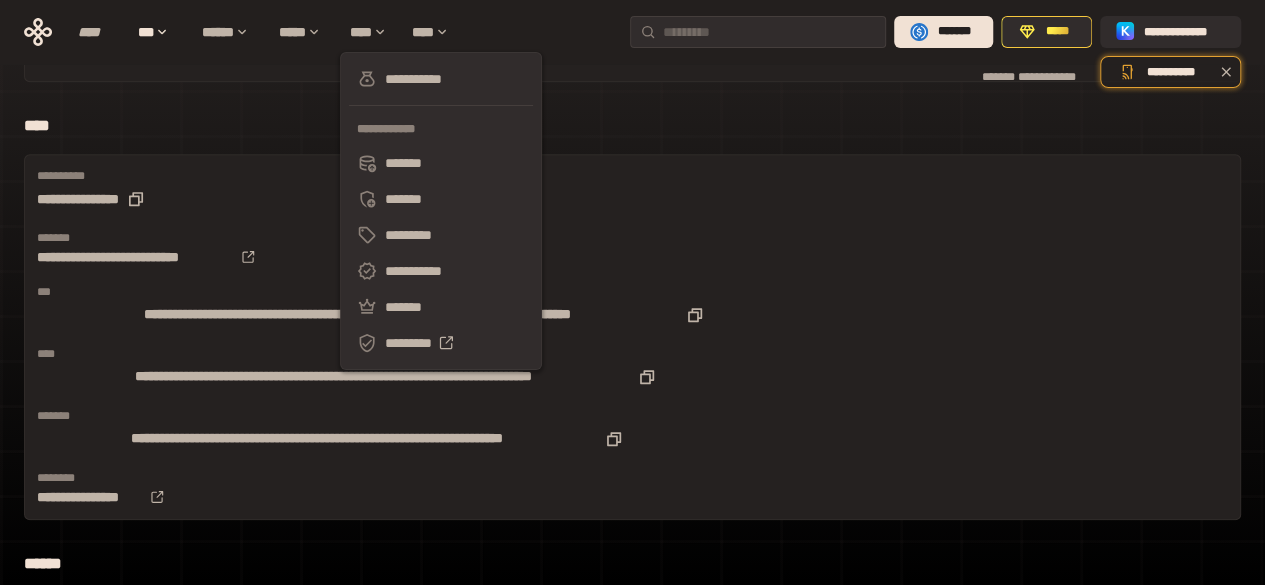 scroll, scrollTop: 600, scrollLeft: 0, axis: vertical 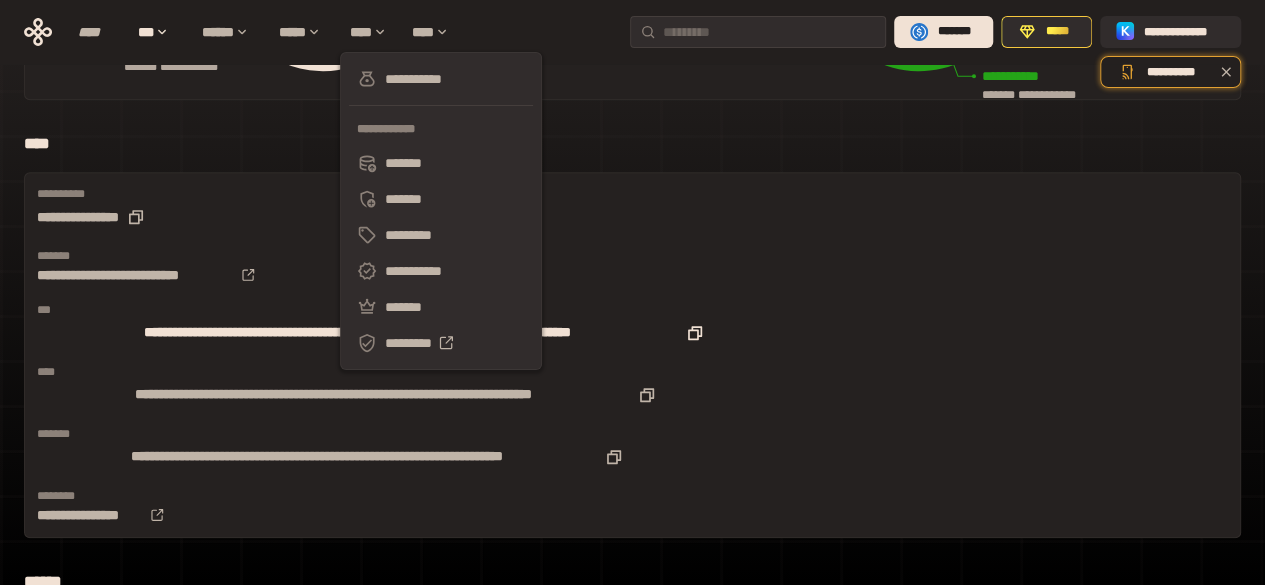 click on "**********" at bounding box center [632, 333] 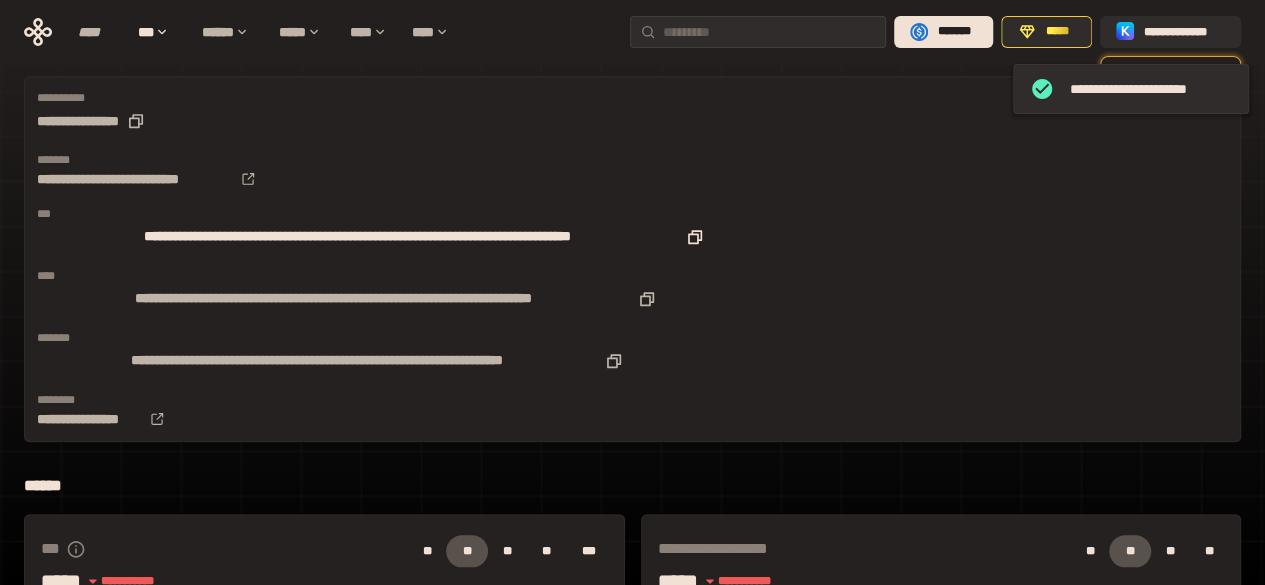scroll, scrollTop: 800, scrollLeft: 0, axis: vertical 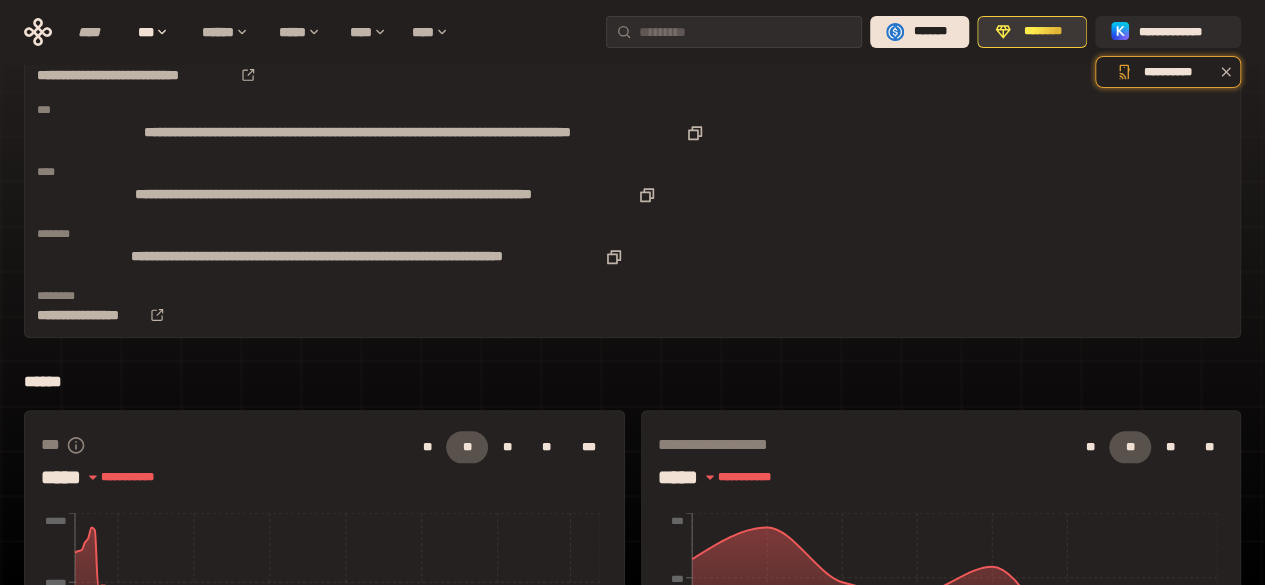click on "********" at bounding box center (1032, 32) 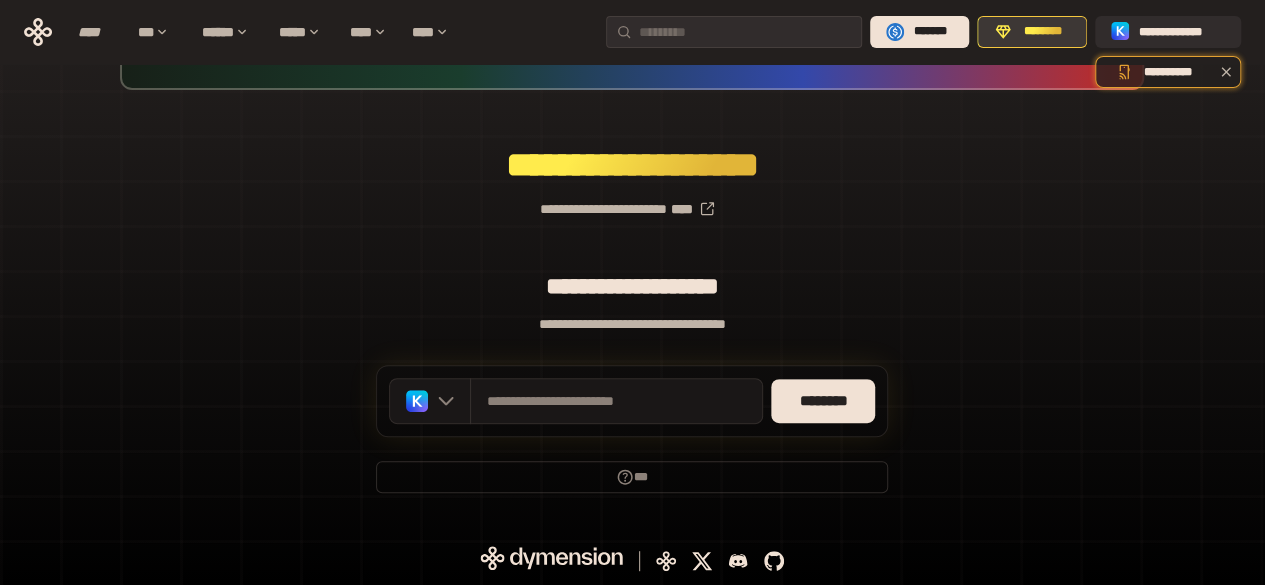 scroll, scrollTop: 197, scrollLeft: 0, axis: vertical 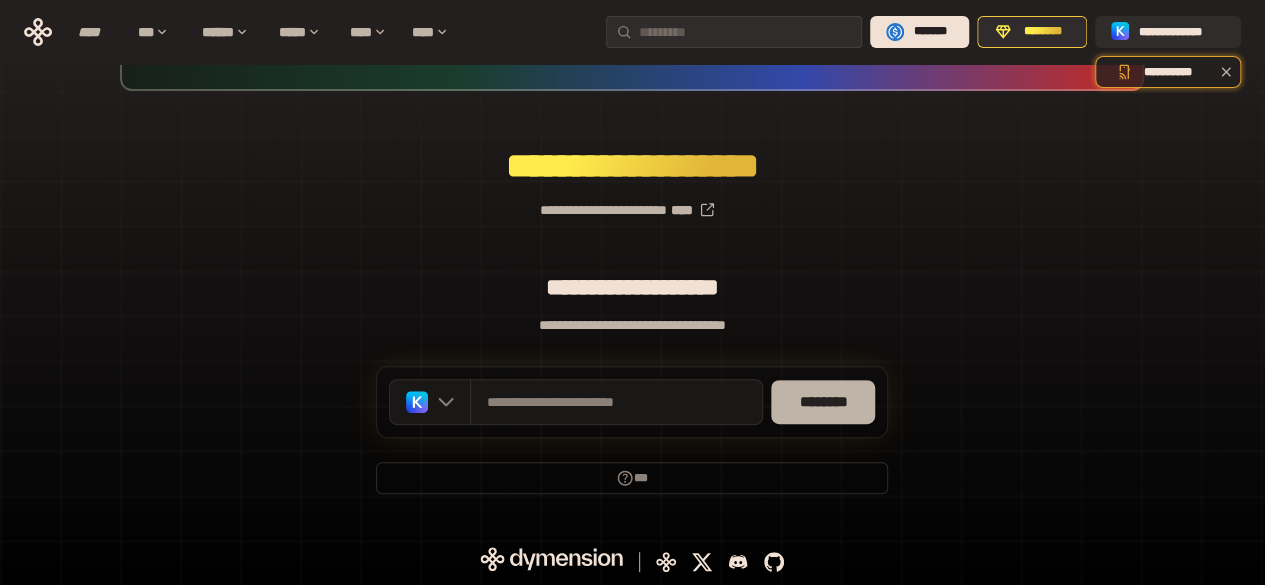 click on "********" at bounding box center (823, 402) 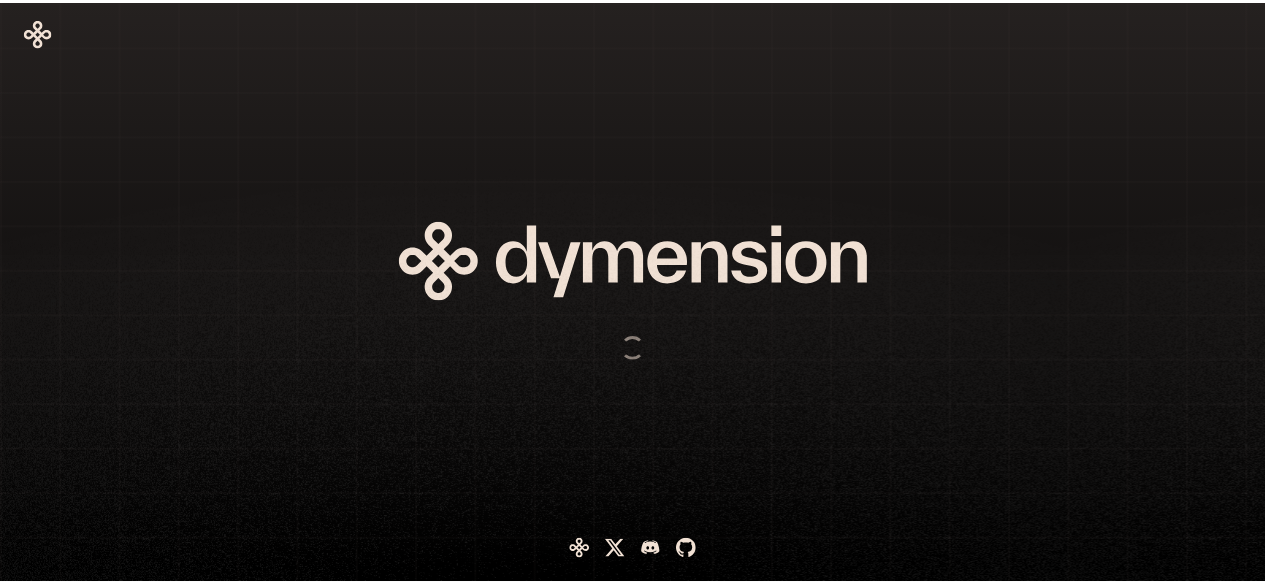 scroll, scrollTop: 0, scrollLeft: 0, axis: both 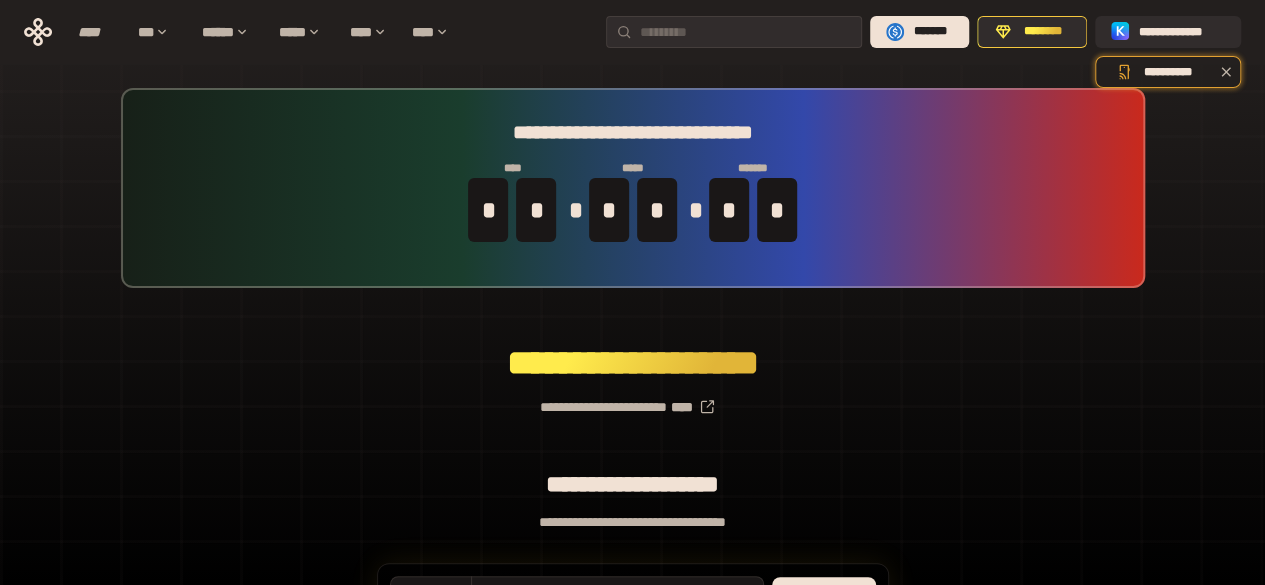 click on "**********" at bounding box center (632, 399) 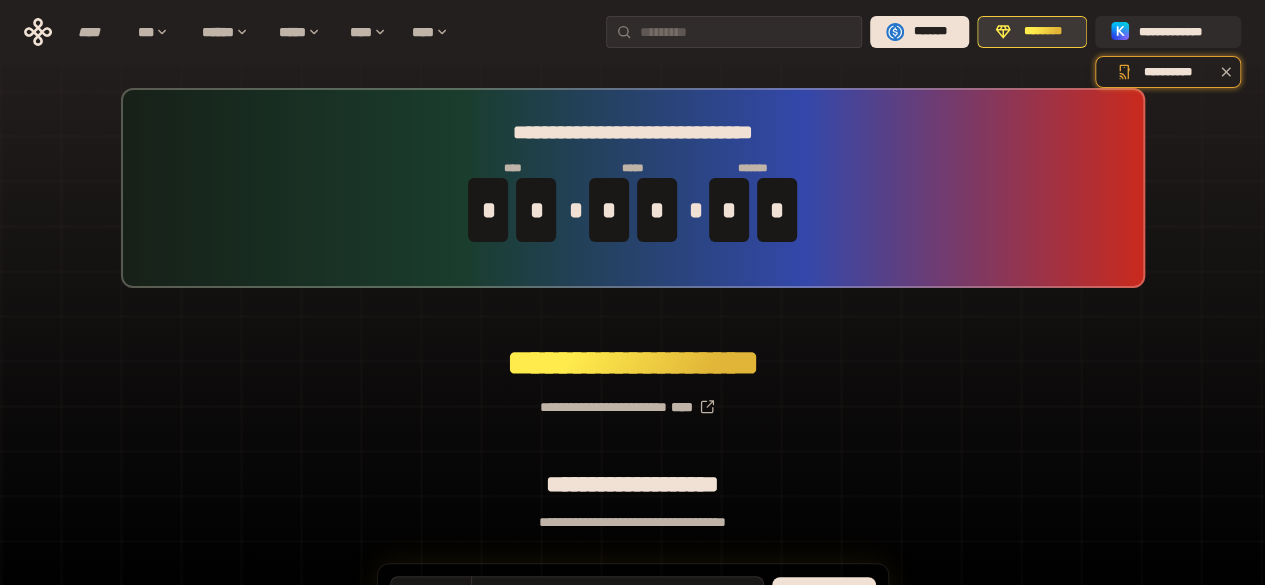 click on "********" at bounding box center [1043, 32] 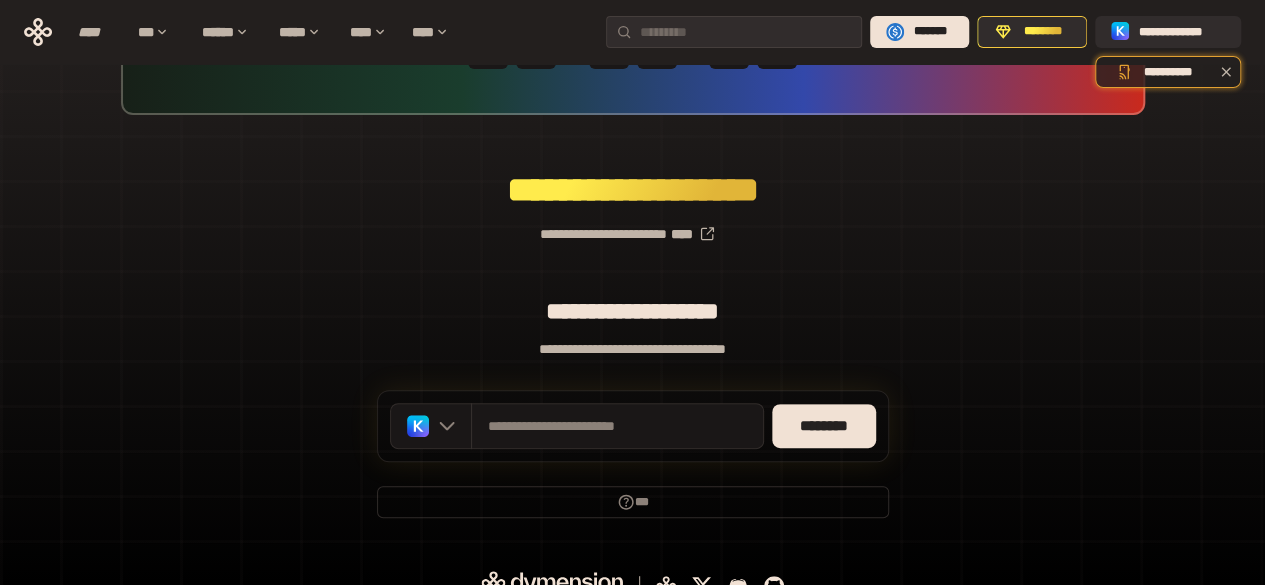 scroll, scrollTop: 197, scrollLeft: 0, axis: vertical 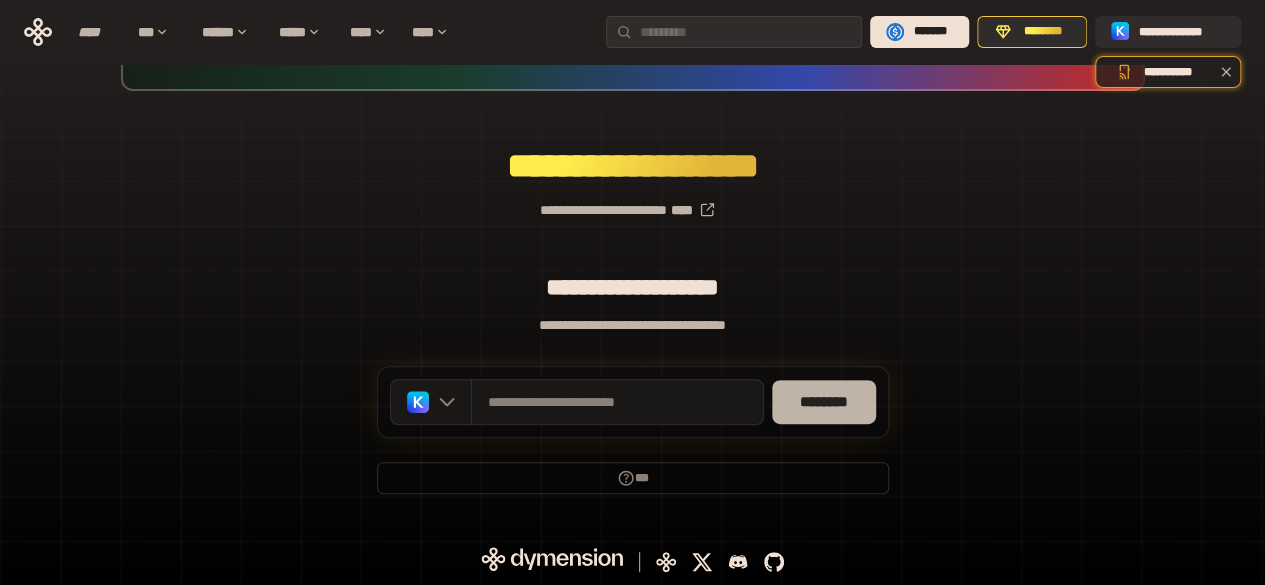 click on "********" at bounding box center (824, 402) 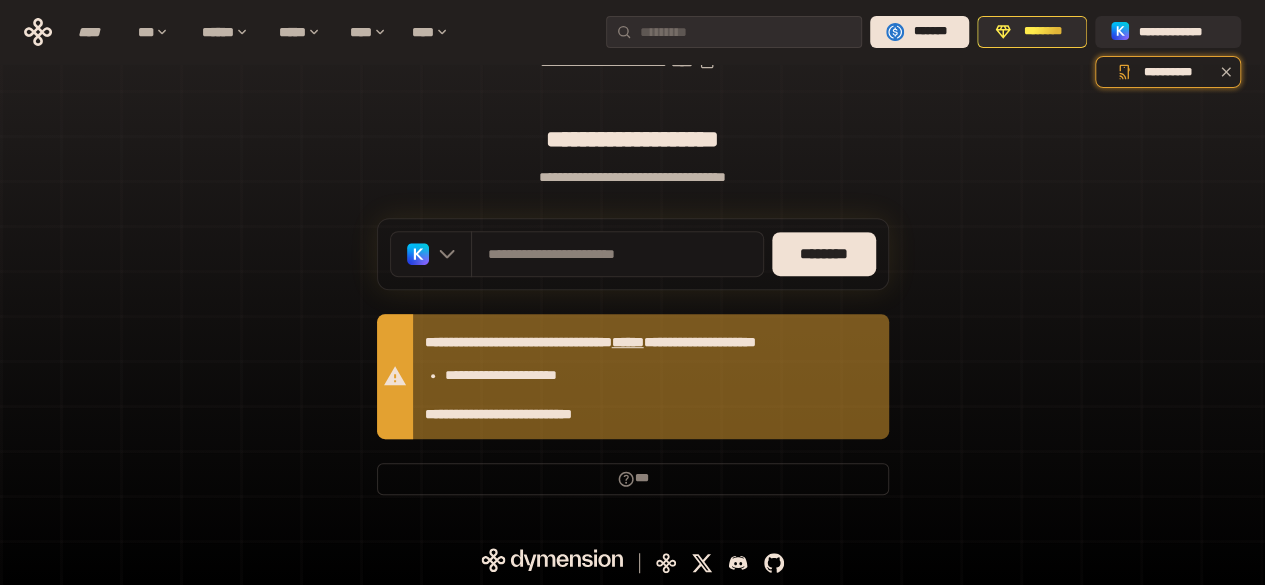 scroll, scrollTop: 0, scrollLeft: 0, axis: both 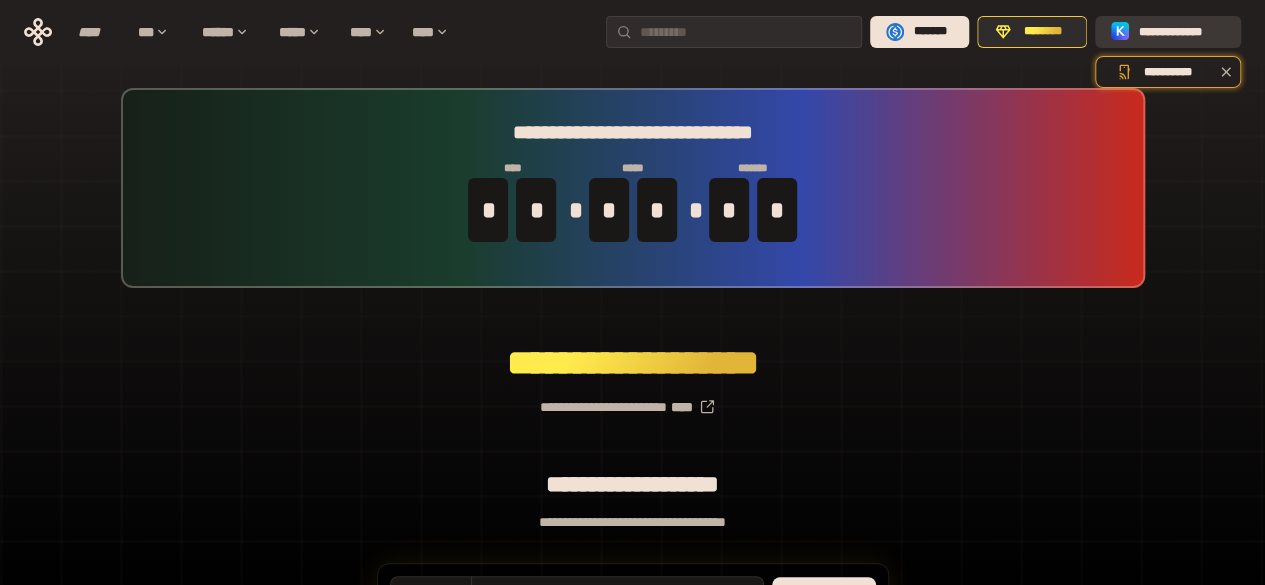 click on "**********" at bounding box center [1182, 32] 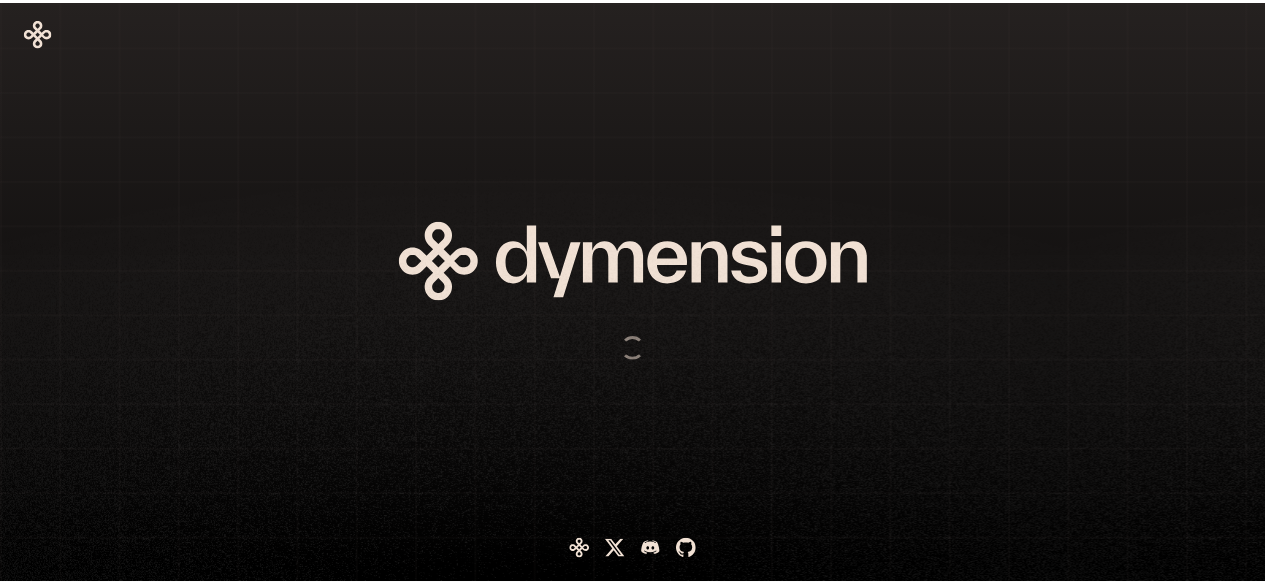 scroll, scrollTop: 0, scrollLeft: 0, axis: both 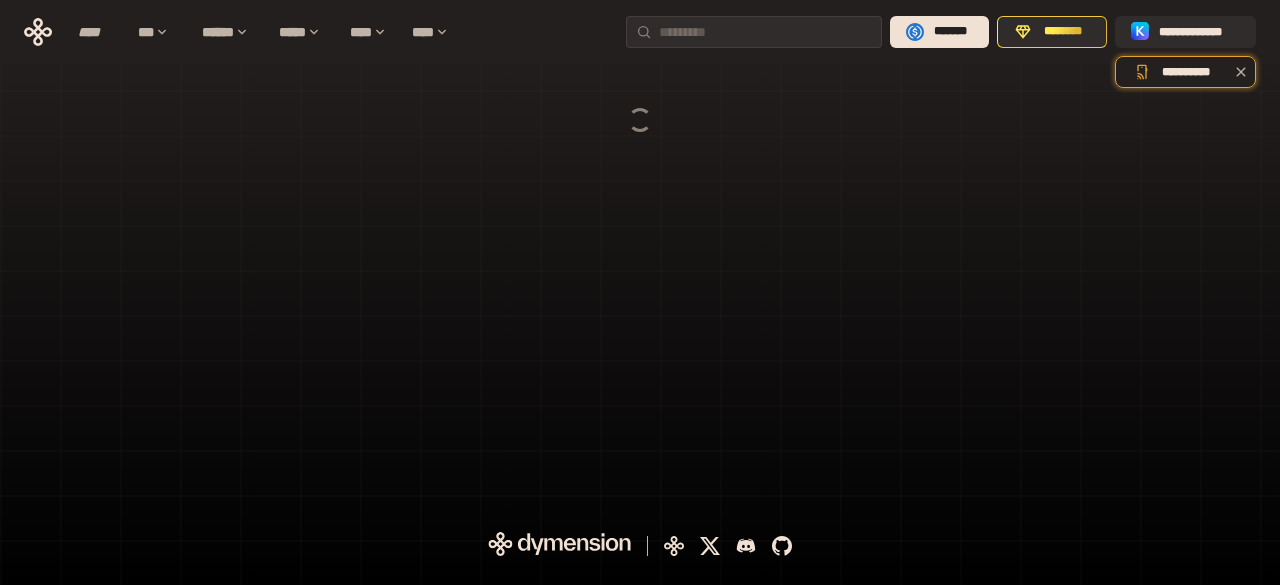 click at bounding box center (640, 254) 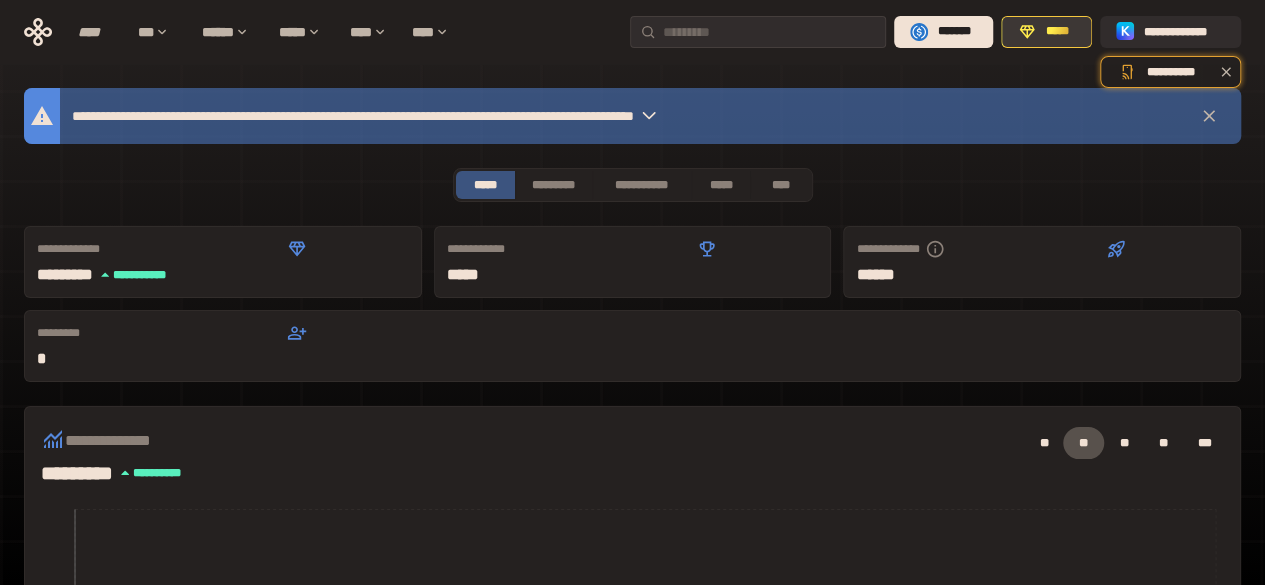 click on "*****" at bounding box center (1057, 32) 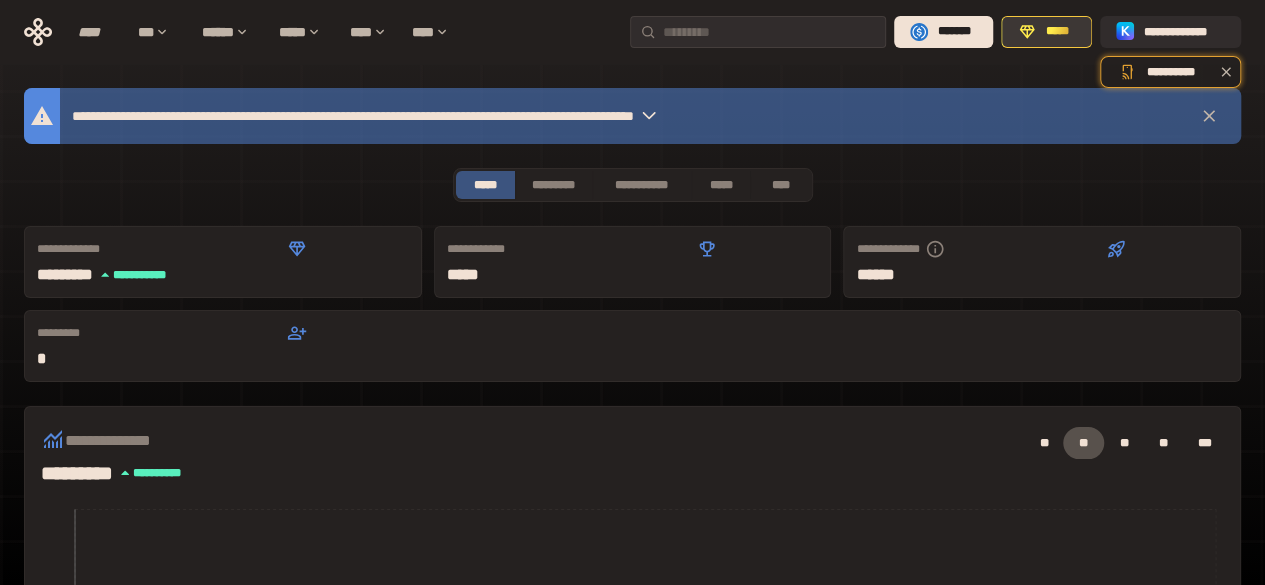 click on "*****" at bounding box center [1057, 32] 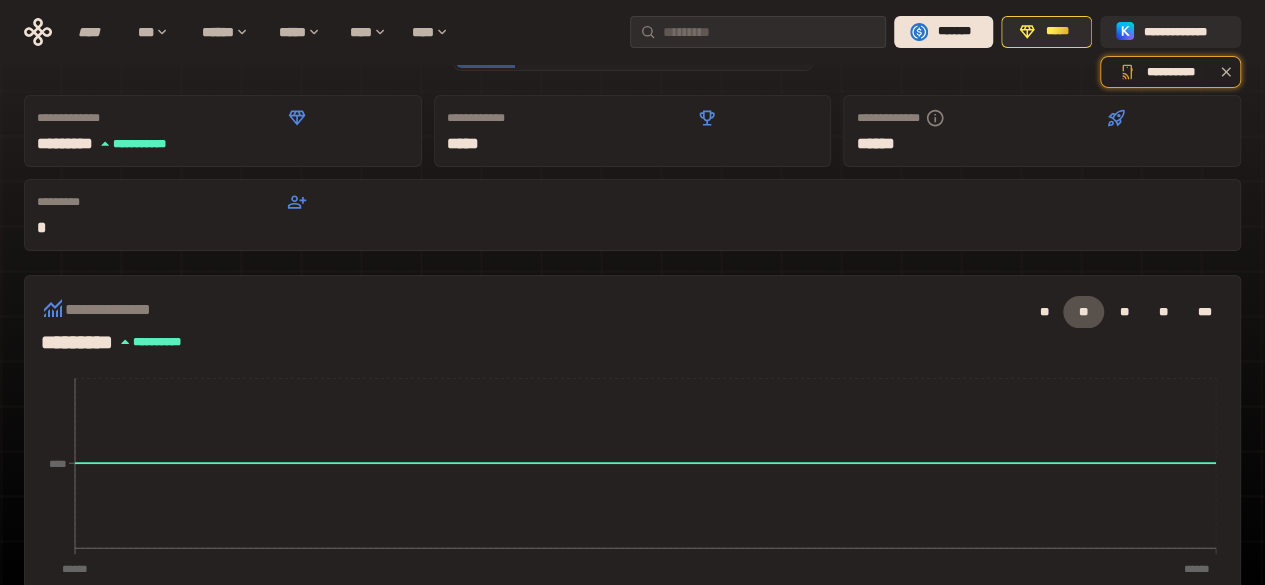 scroll, scrollTop: 100, scrollLeft: 0, axis: vertical 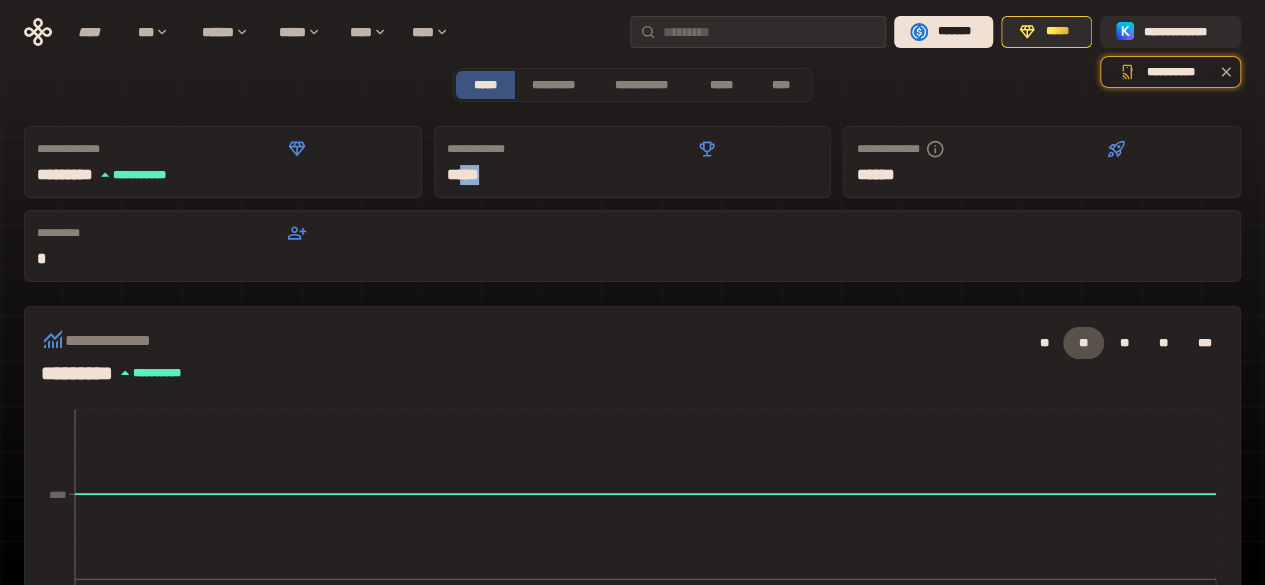 drag, startPoint x: 482, startPoint y: 178, endPoint x: 367, endPoint y: 176, distance: 115.01739 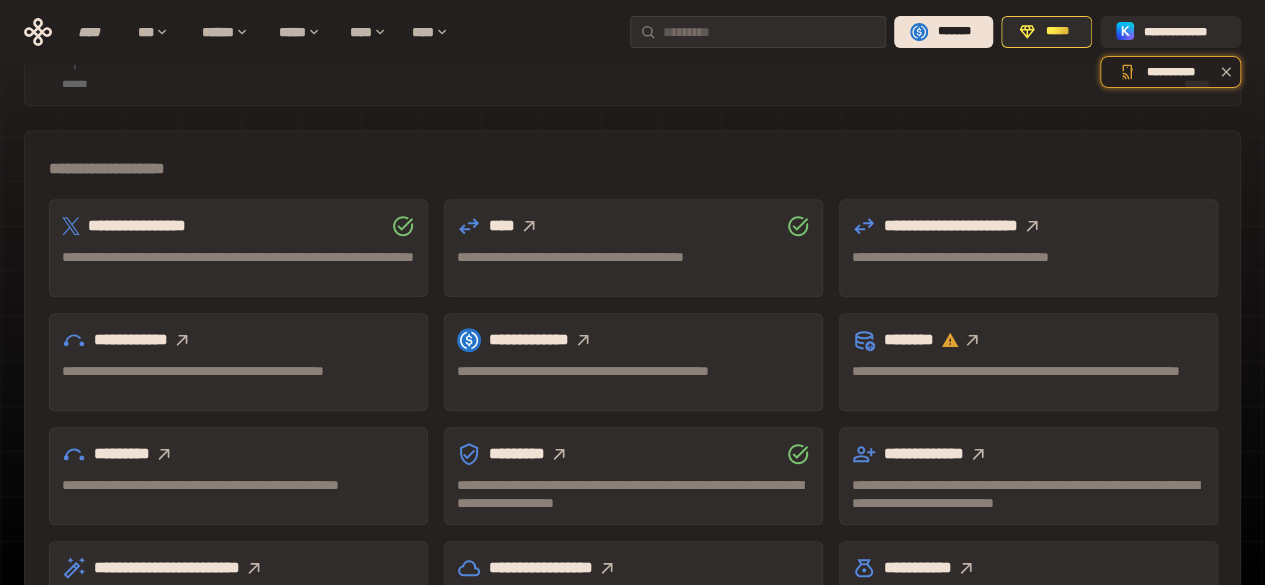 scroll, scrollTop: 697, scrollLeft: 0, axis: vertical 